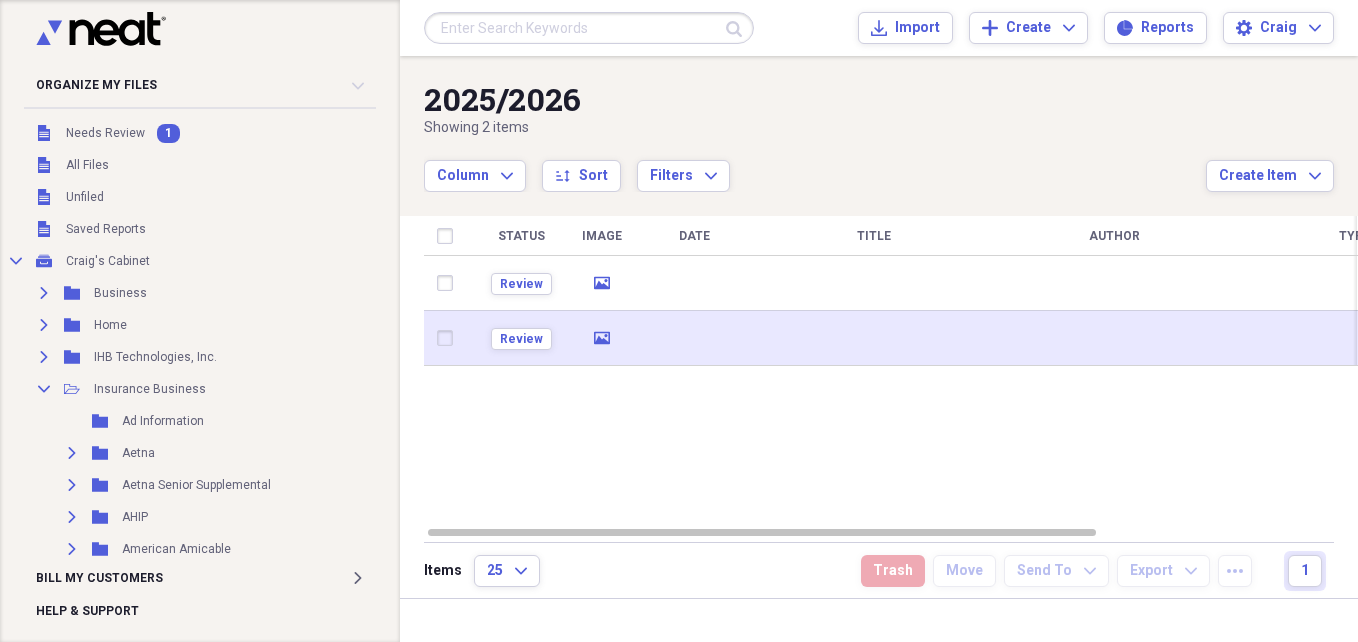 scroll, scrollTop: 0, scrollLeft: 0, axis: both 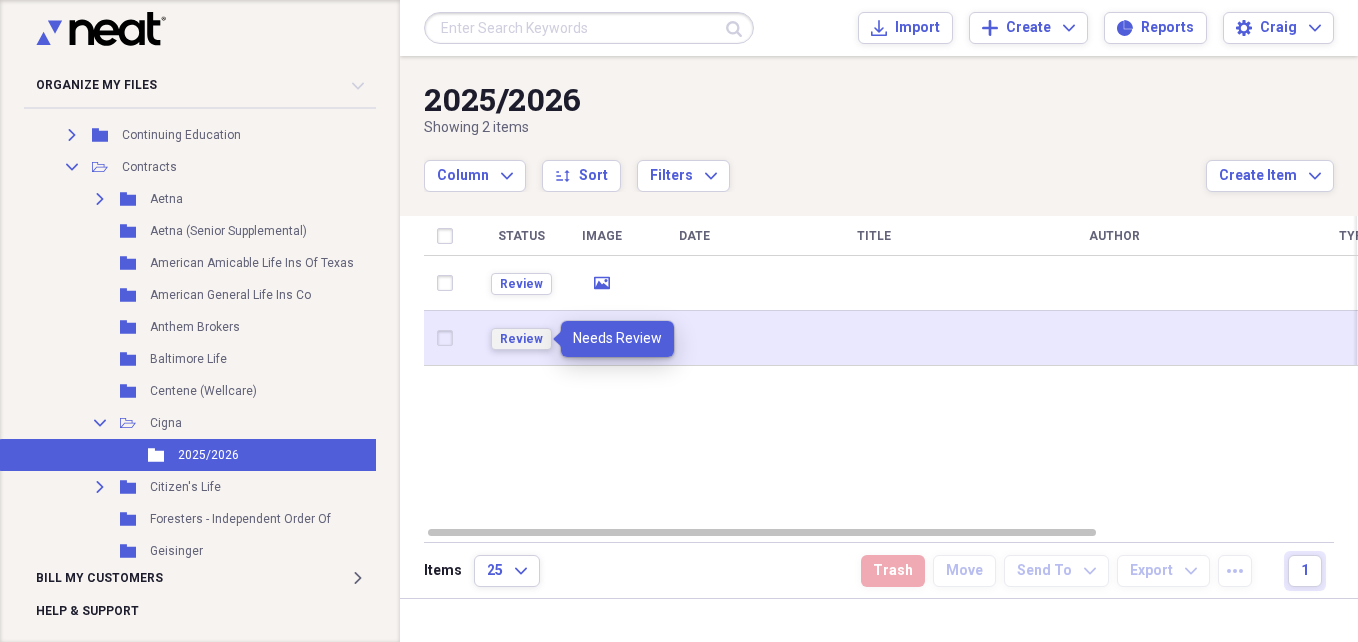 click on "Review" at bounding box center [521, 339] 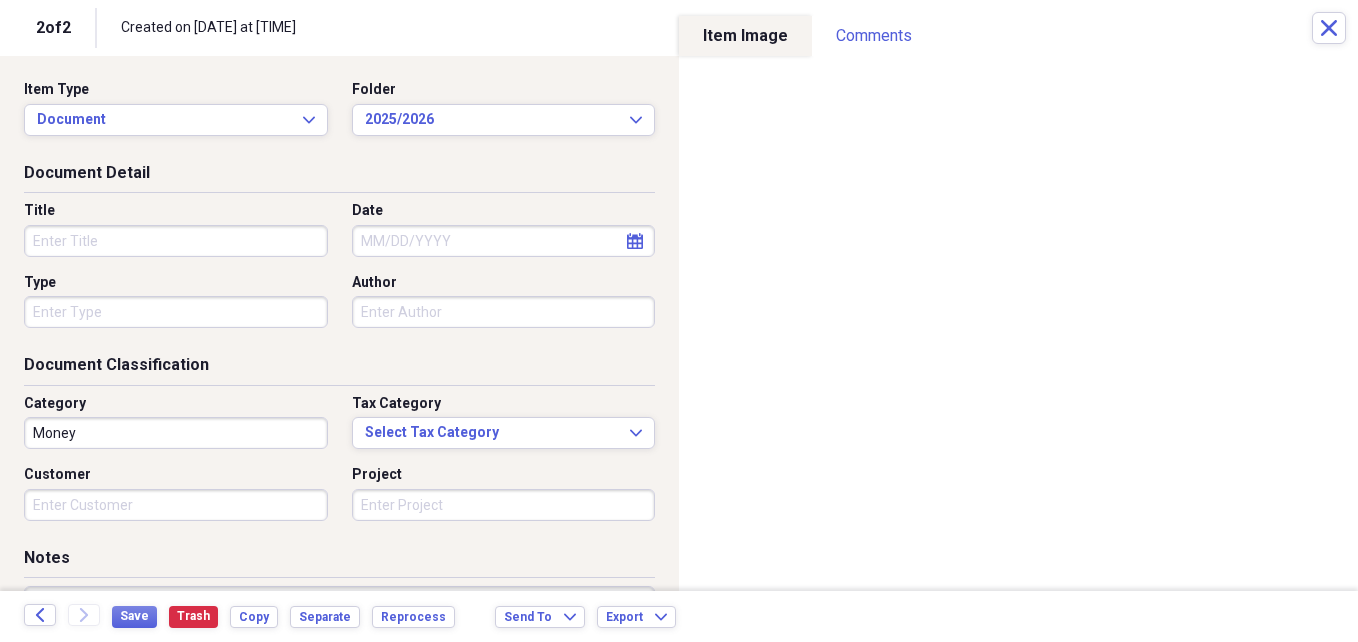click on "Title" at bounding box center [176, 241] 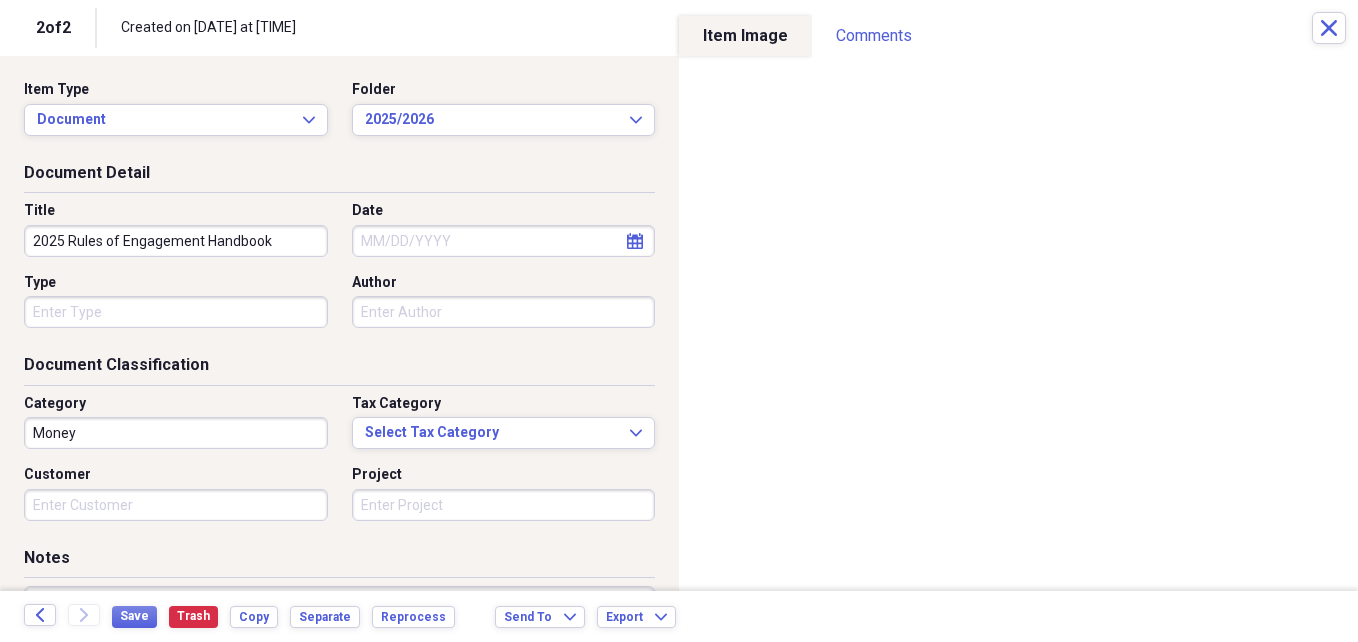 type on "2025 Rules of Engagement Handbook" 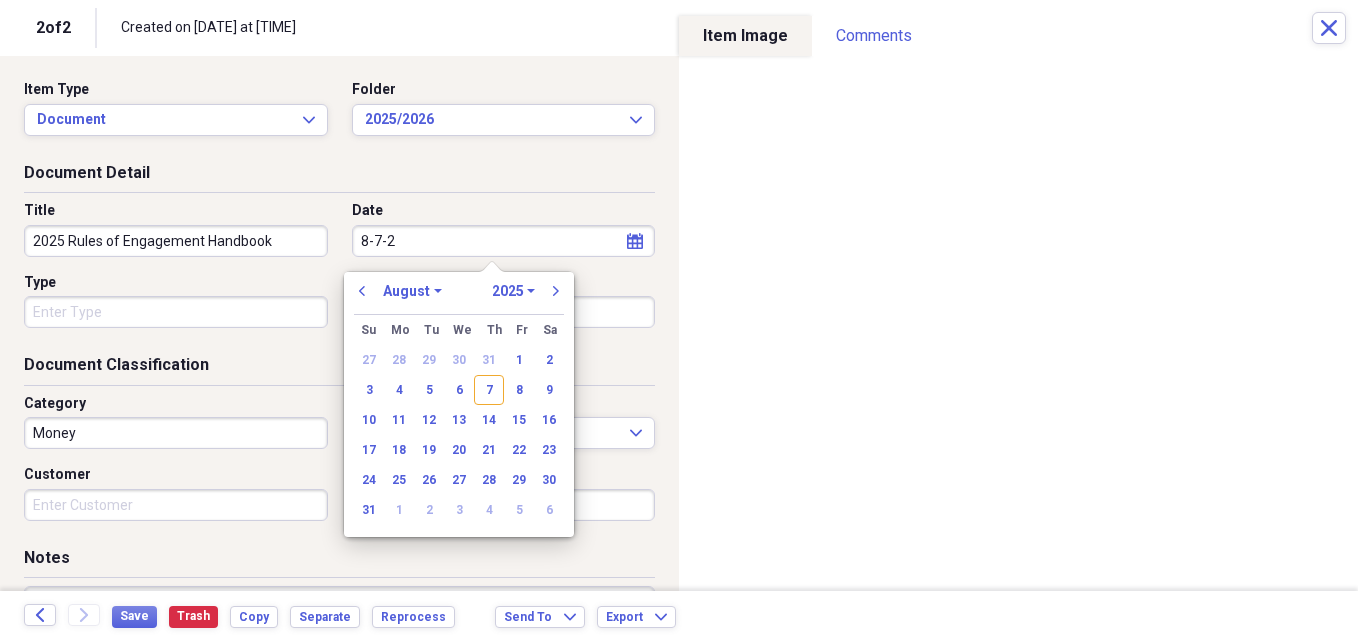 type on "[DATE]" 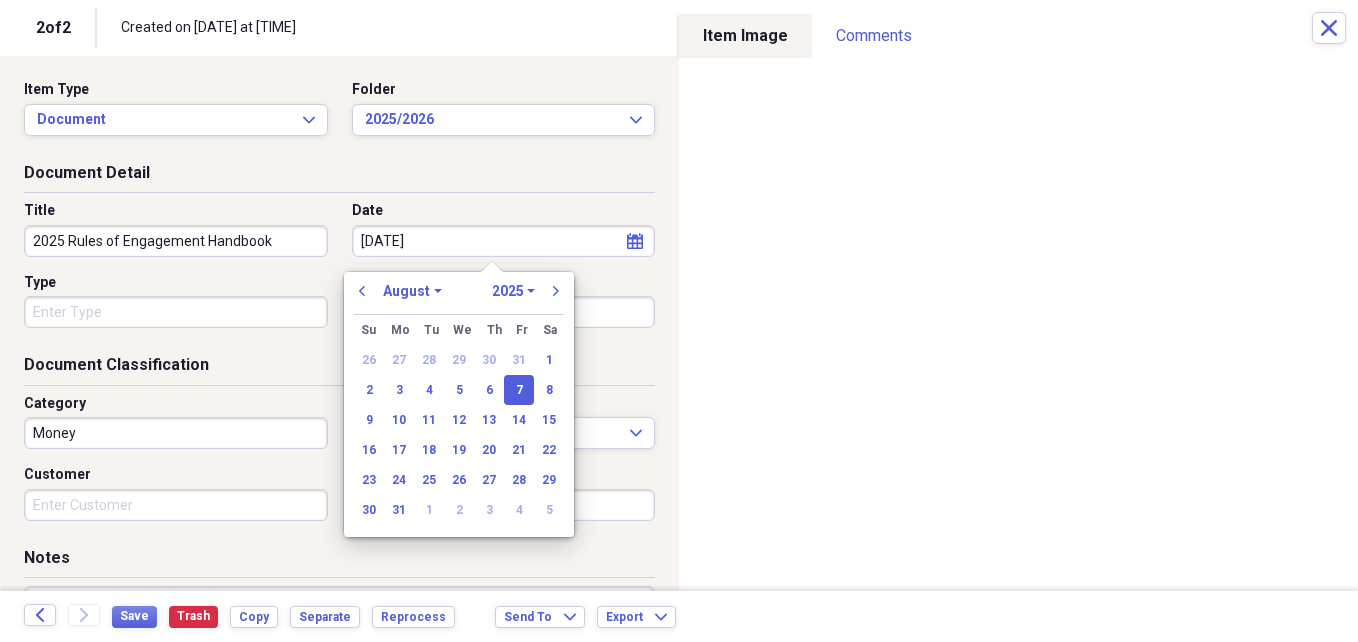 select on "2020" 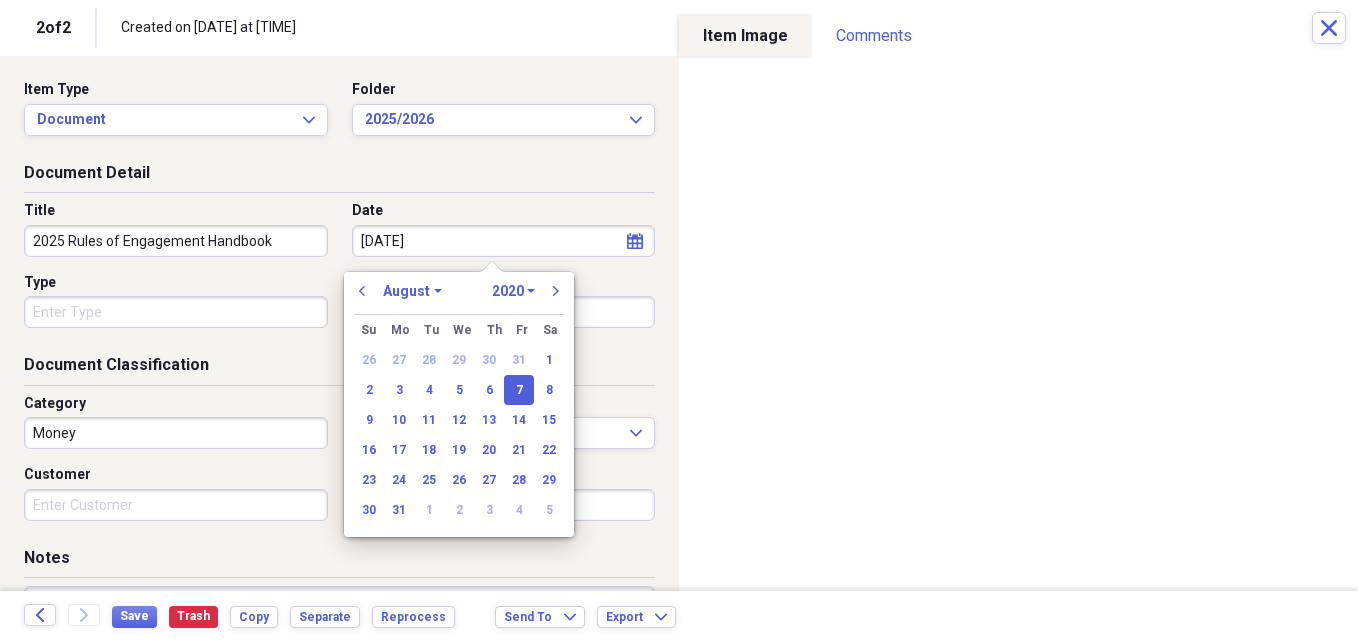 type on "[DATE]" 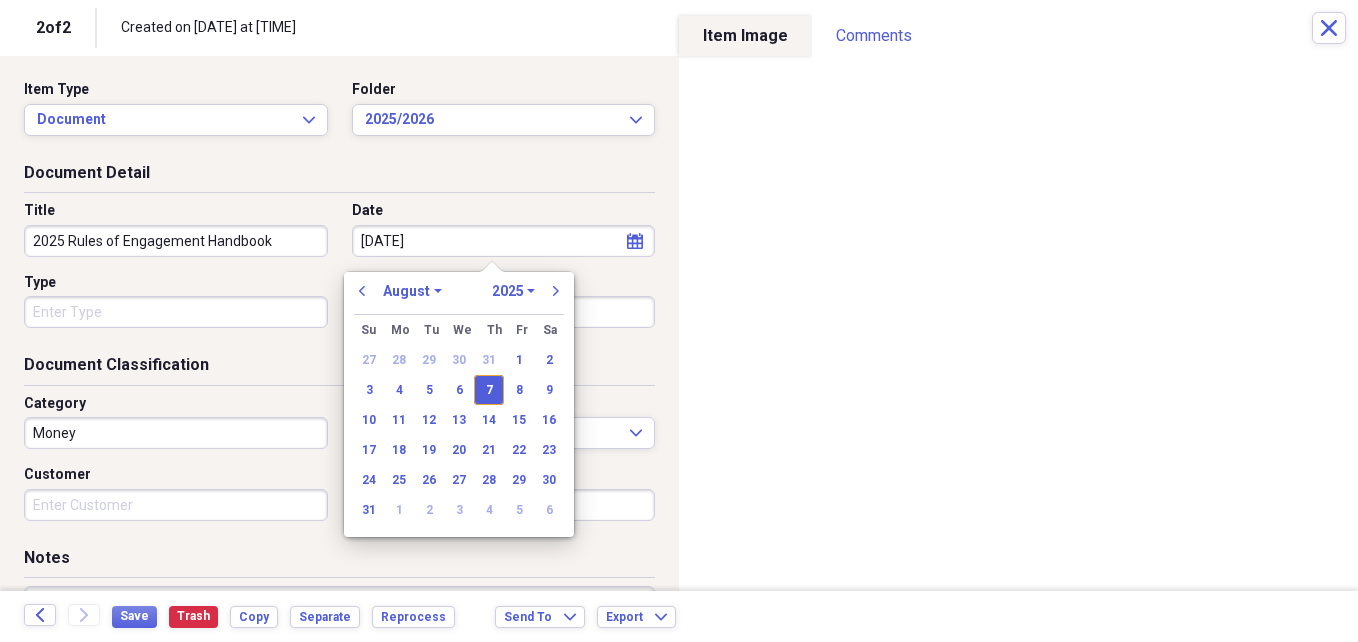 type on "08/07/2025" 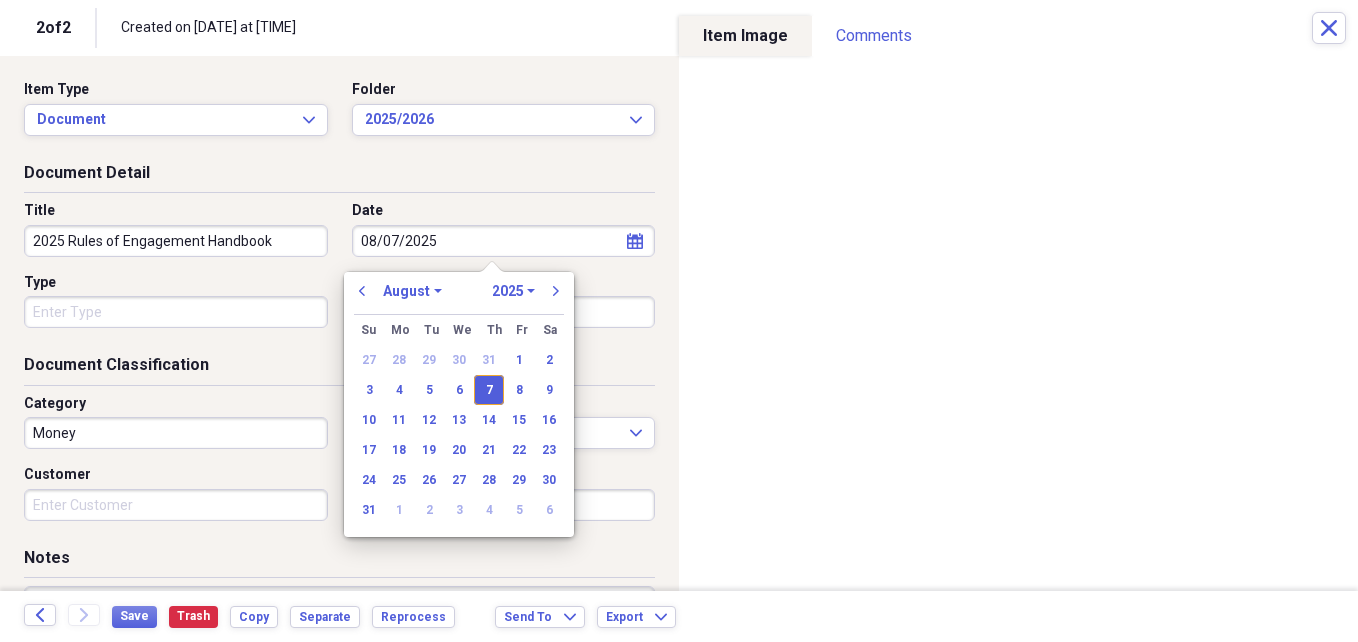 click on "Money" at bounding box center (176, 433) 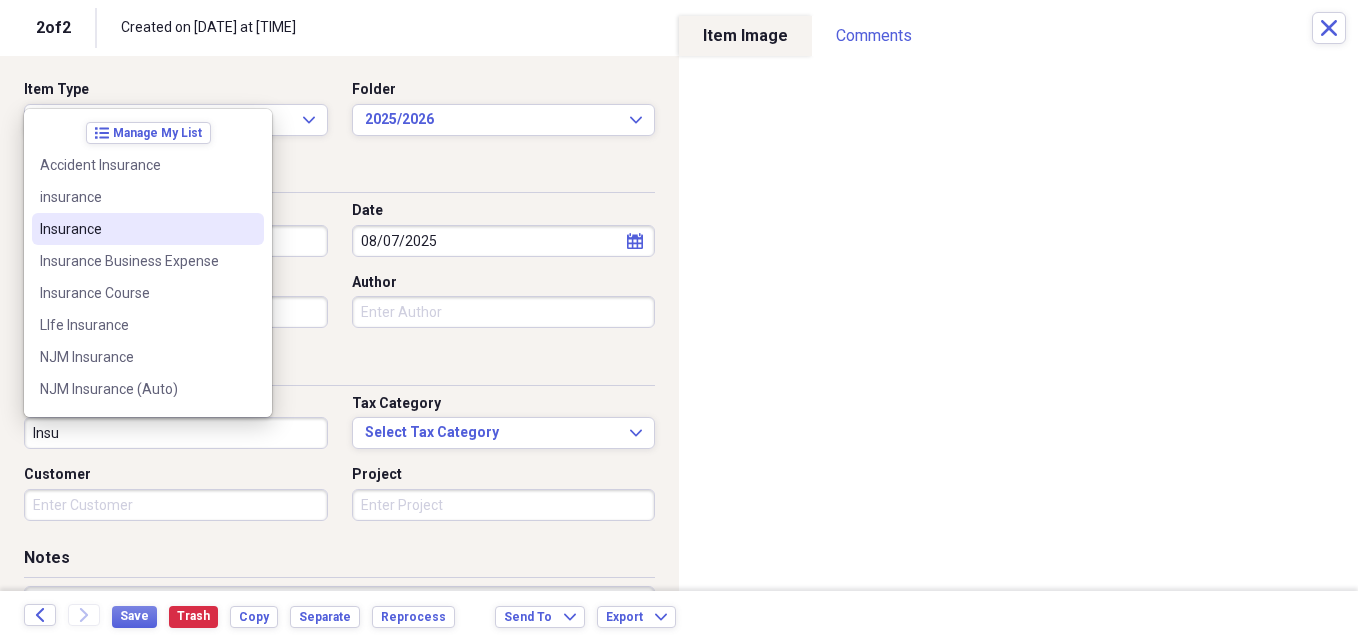 click on "Insurance" at bounding box center [136, 229] 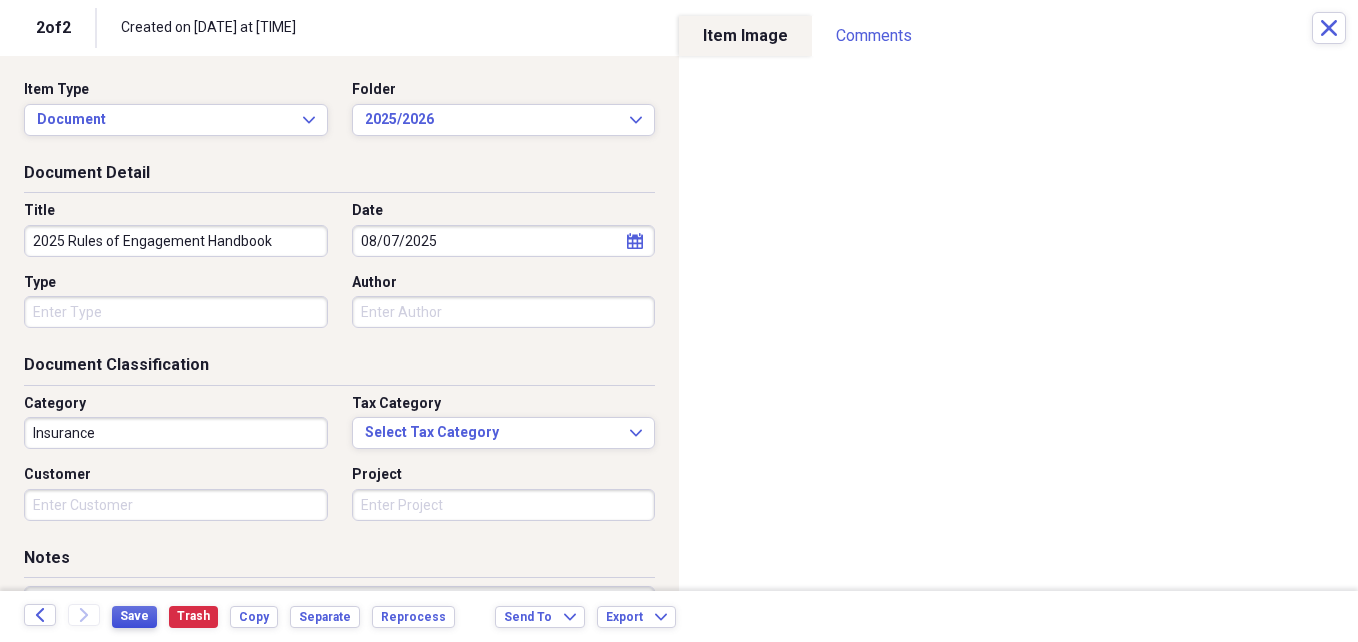 click on "Save" at bounding box center (134, 616) 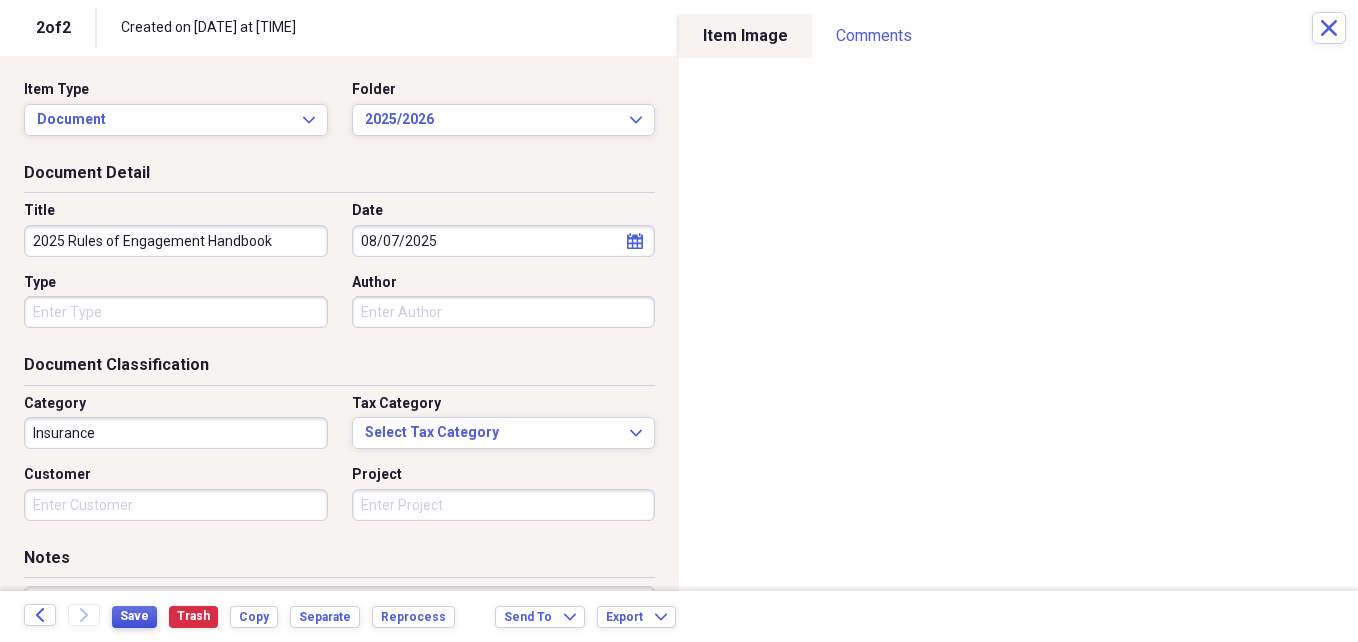 click on "Save" at bounding box center (134, 616) 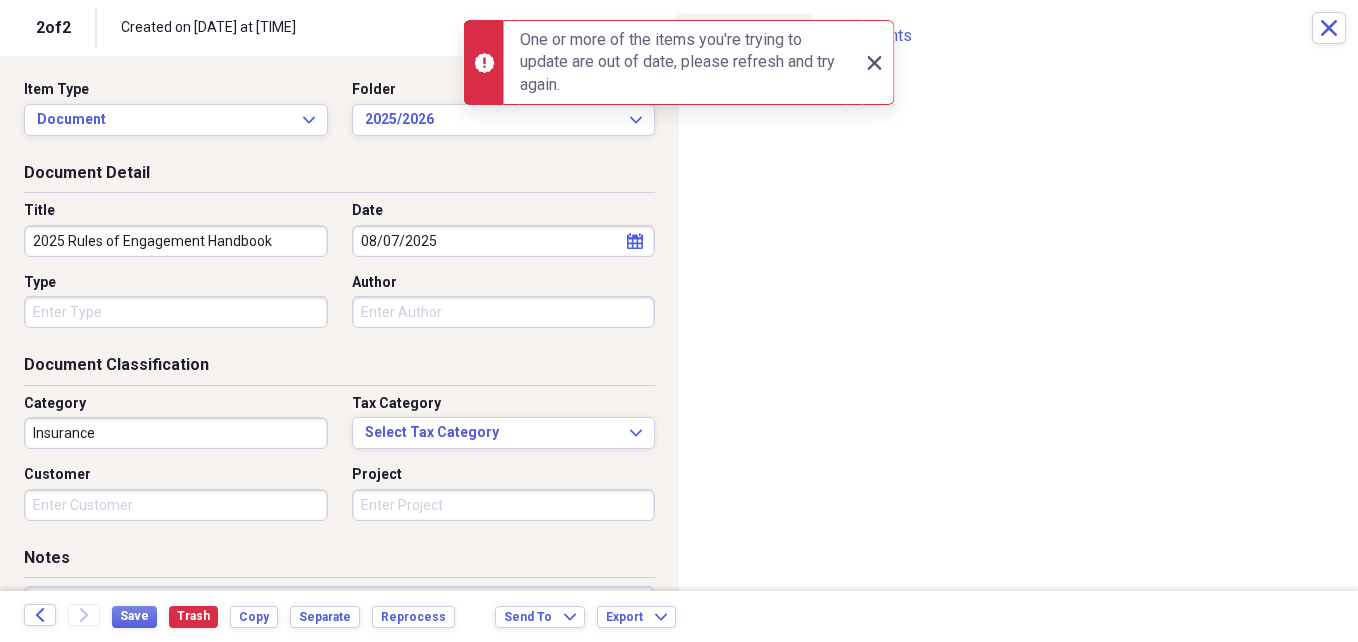 click 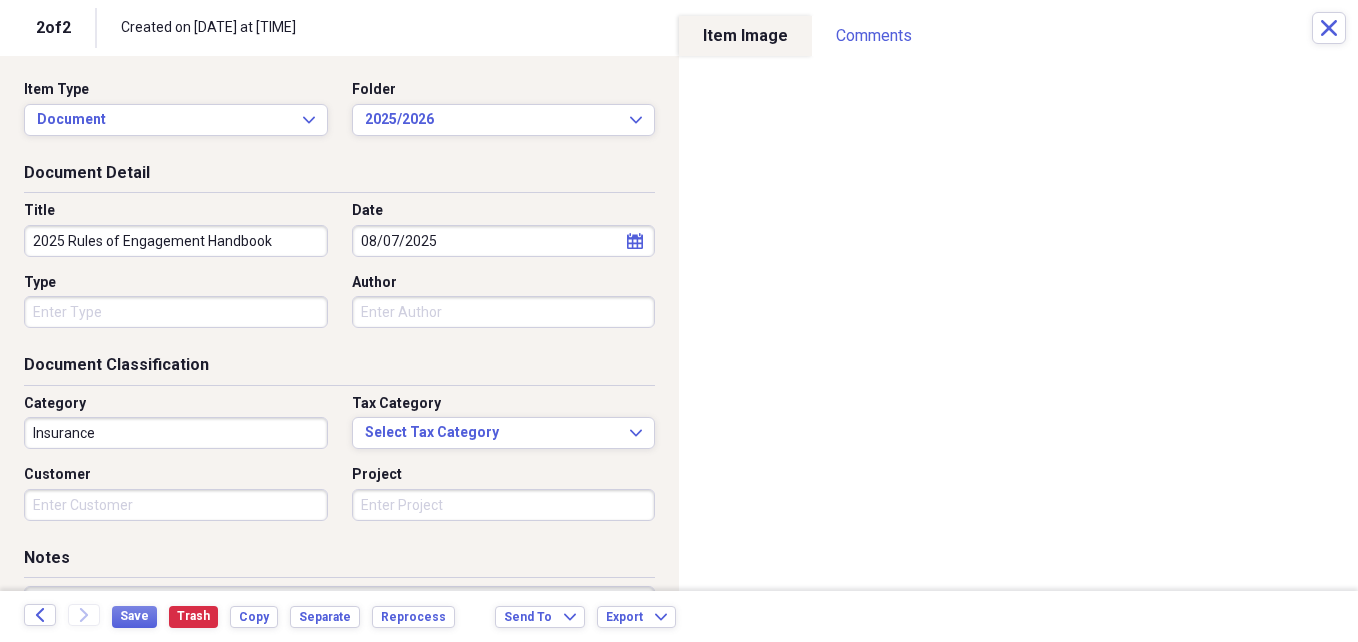 drag, startPoint x: 301, startPoint y: 235, endPoint x: 0, endPoint y: 246, distance: 301.20093 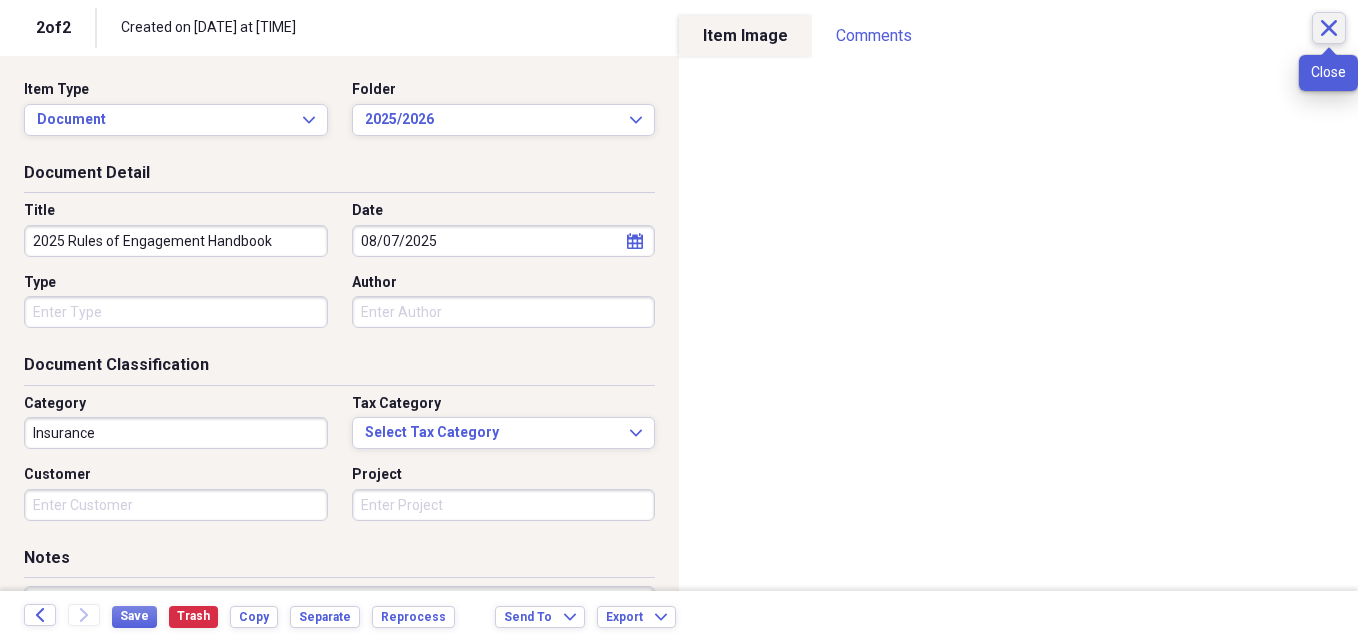 click on "Close" 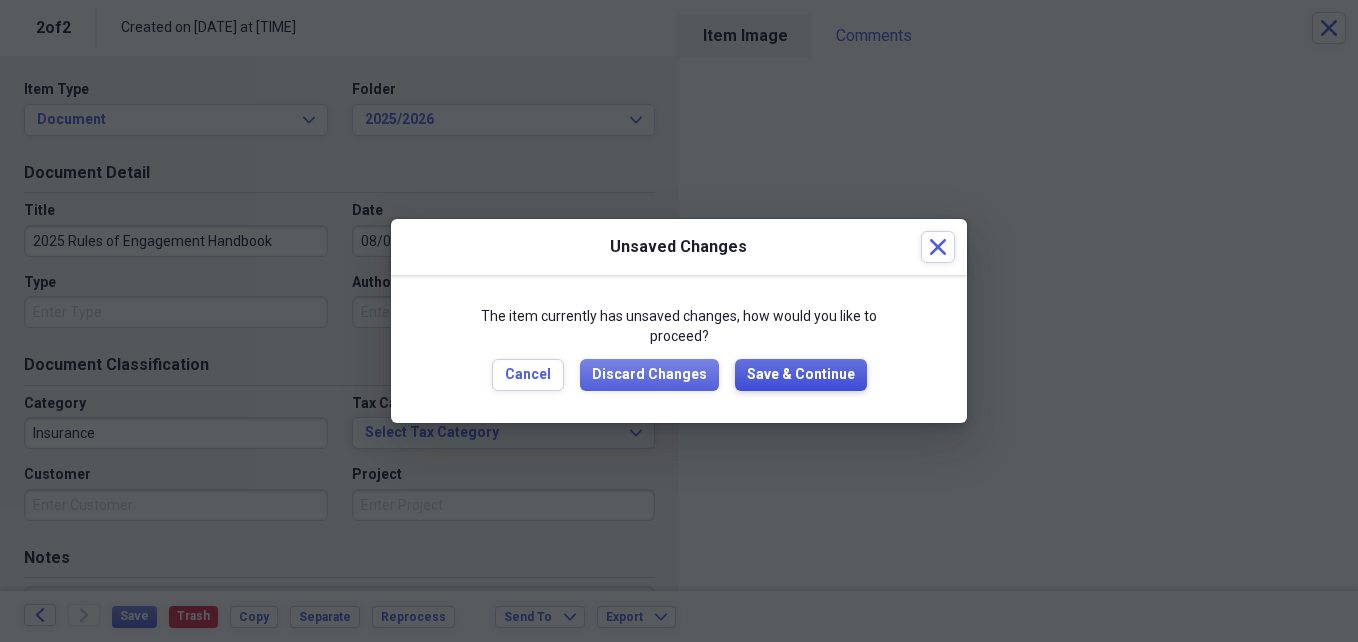 click on "Save & Continue" at bounding box center [801, 375] 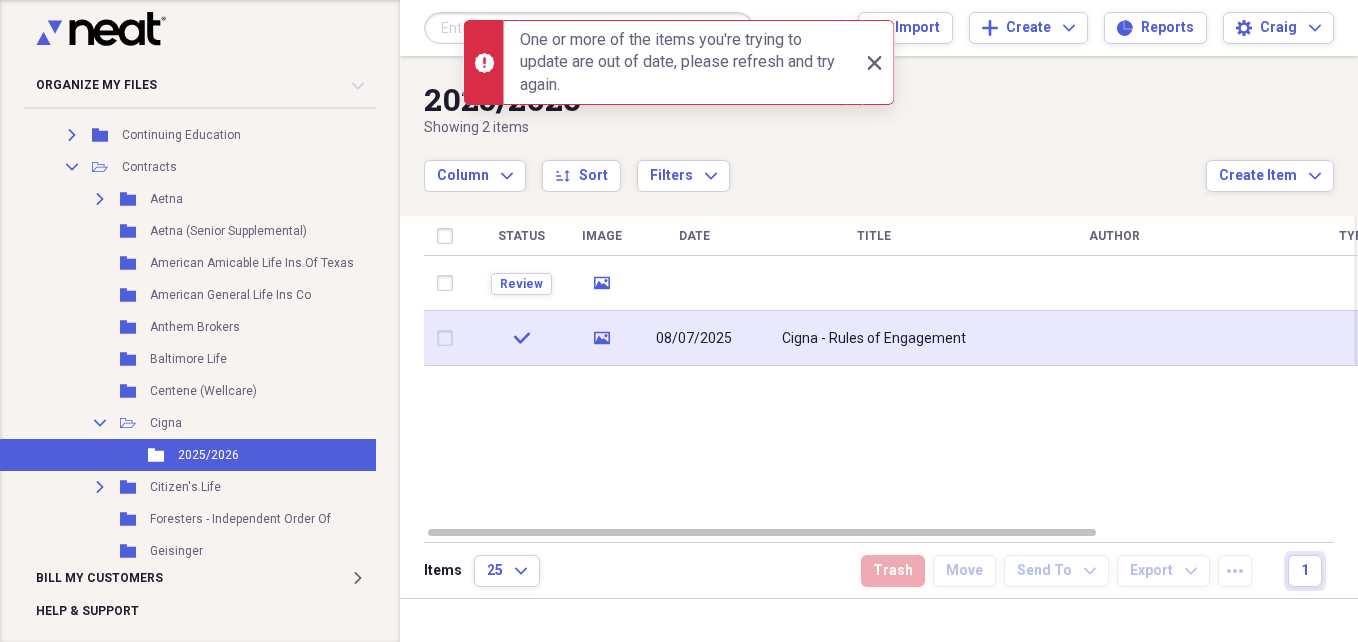 click on "Cigna - Rules of Engagement" at bounding box center [874, 338] 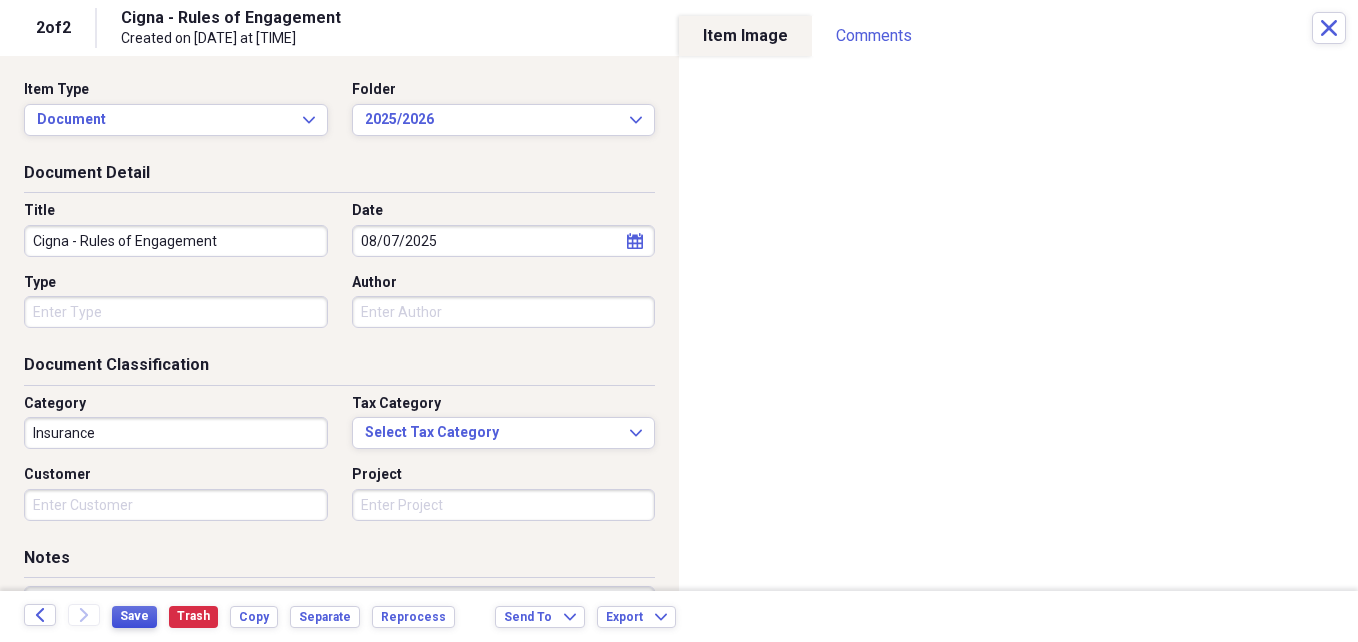click on "Save" at bounding box center [134, 616] 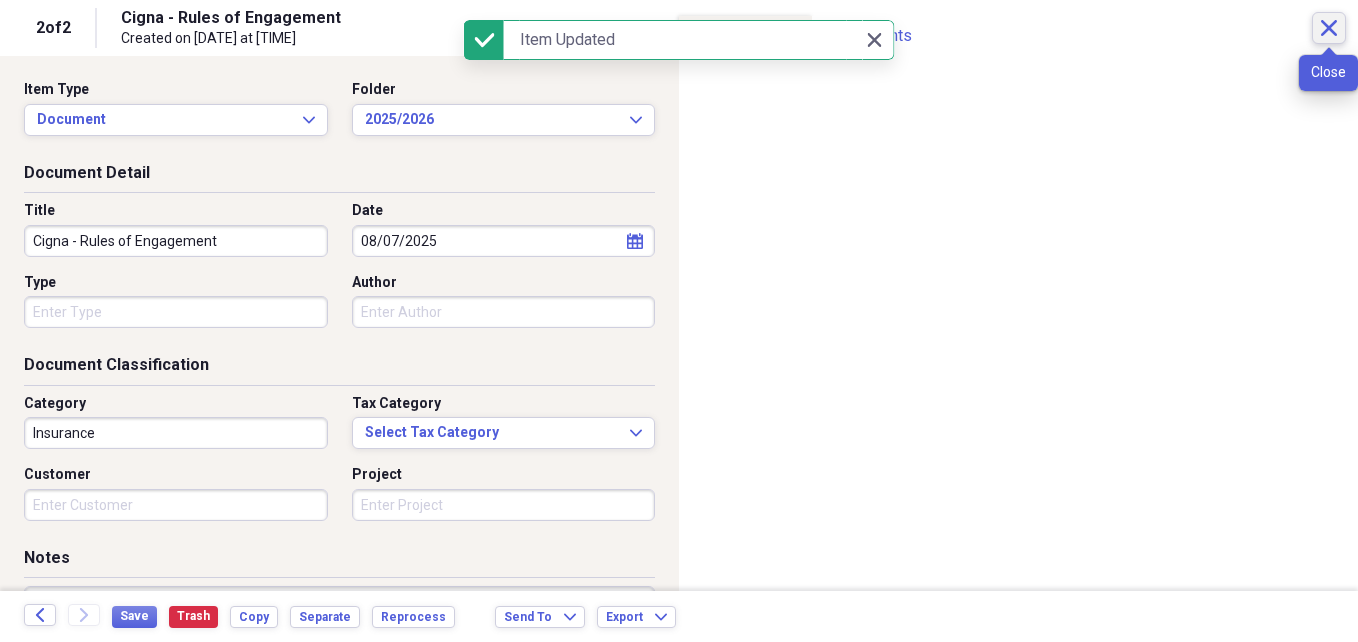 click on "Close" 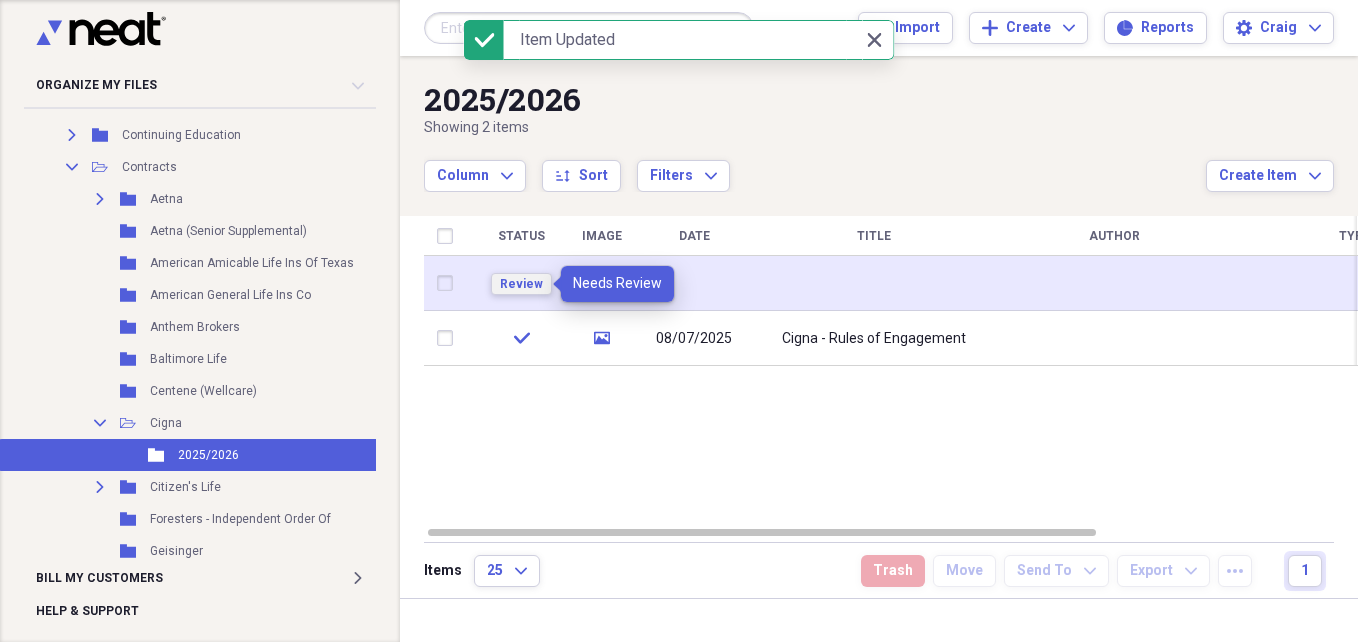 click on "Review" at bounding box center (521, 284) 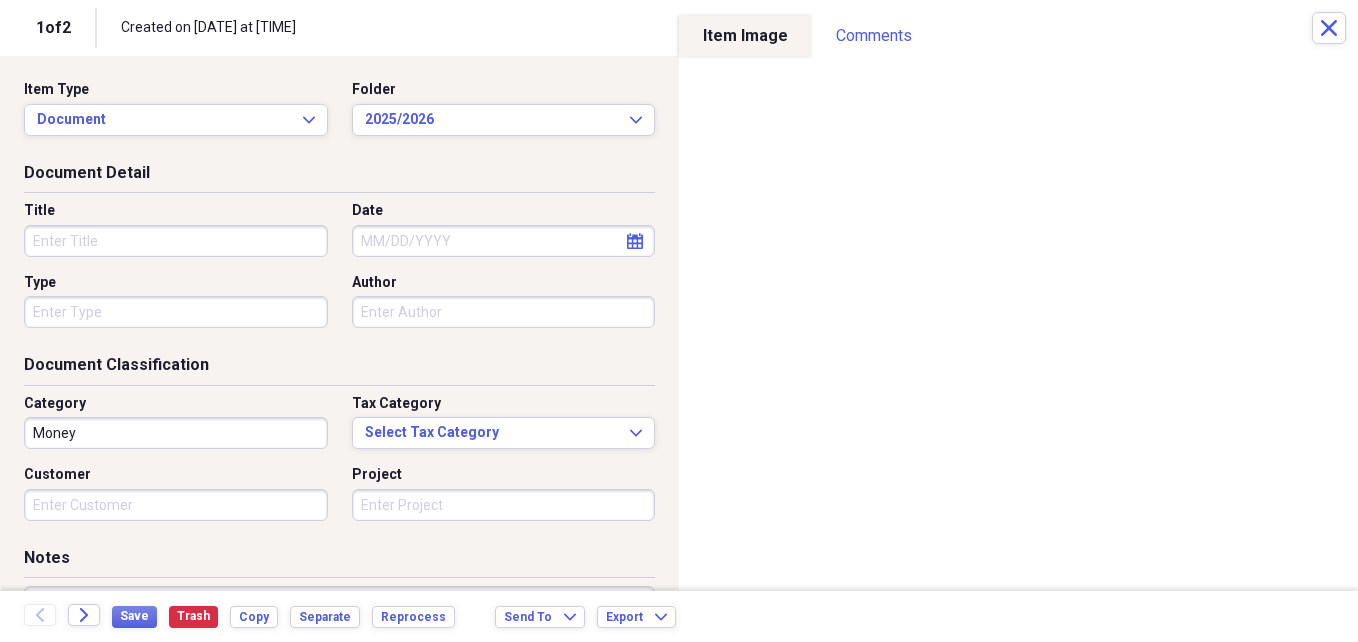 click on "Title" at bounding box center [176, 241] 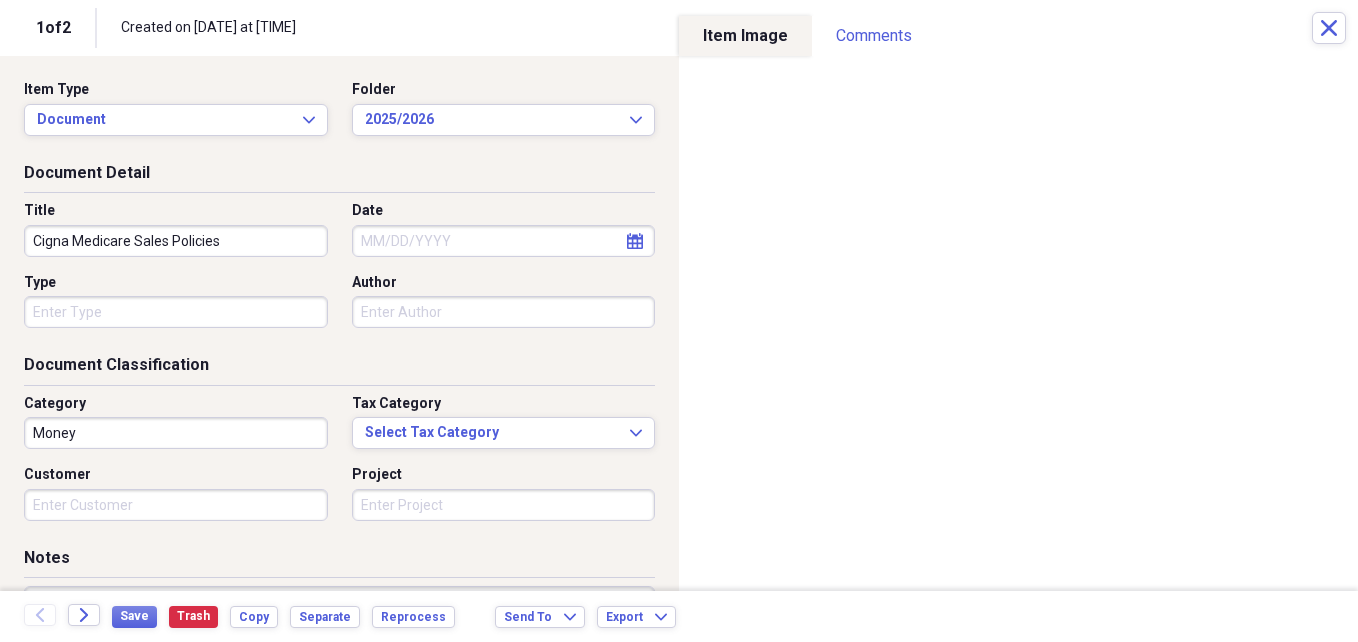 click on "Cigna Medicare Sales Policies" at bounding box center [176, 241] 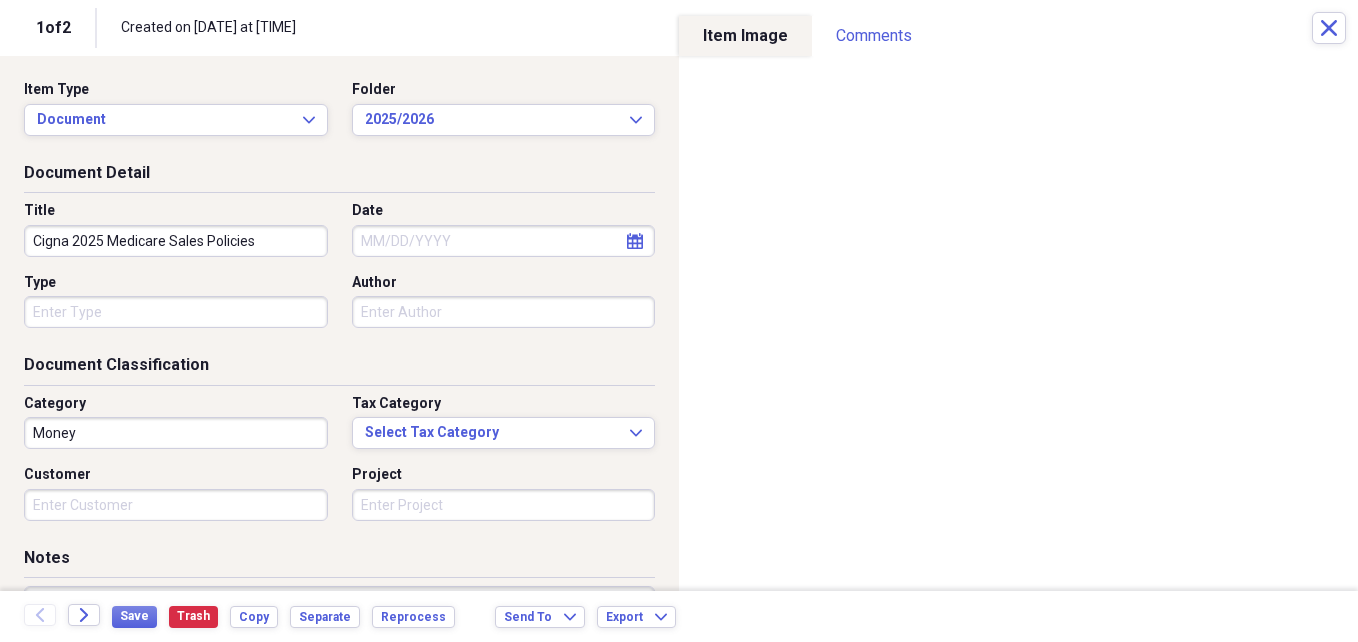 type on "Cigna 2025 Medicare Sales Policies" 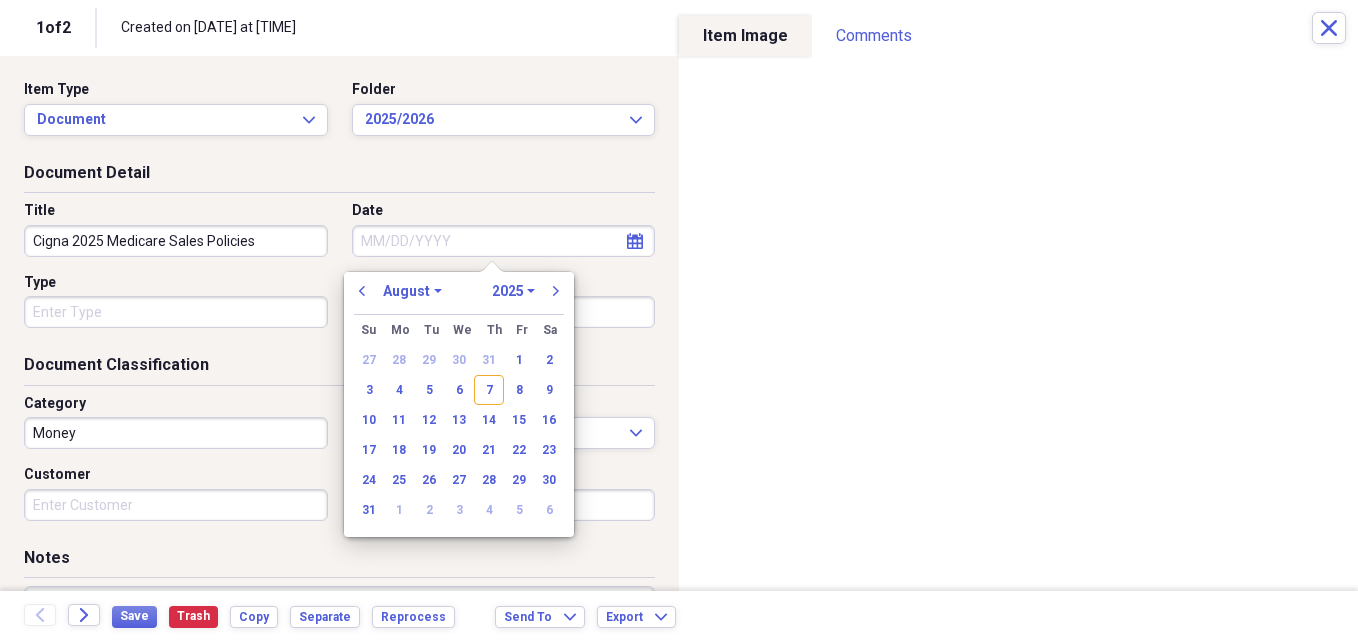 click on "Date" at bounding box center [504, 241] 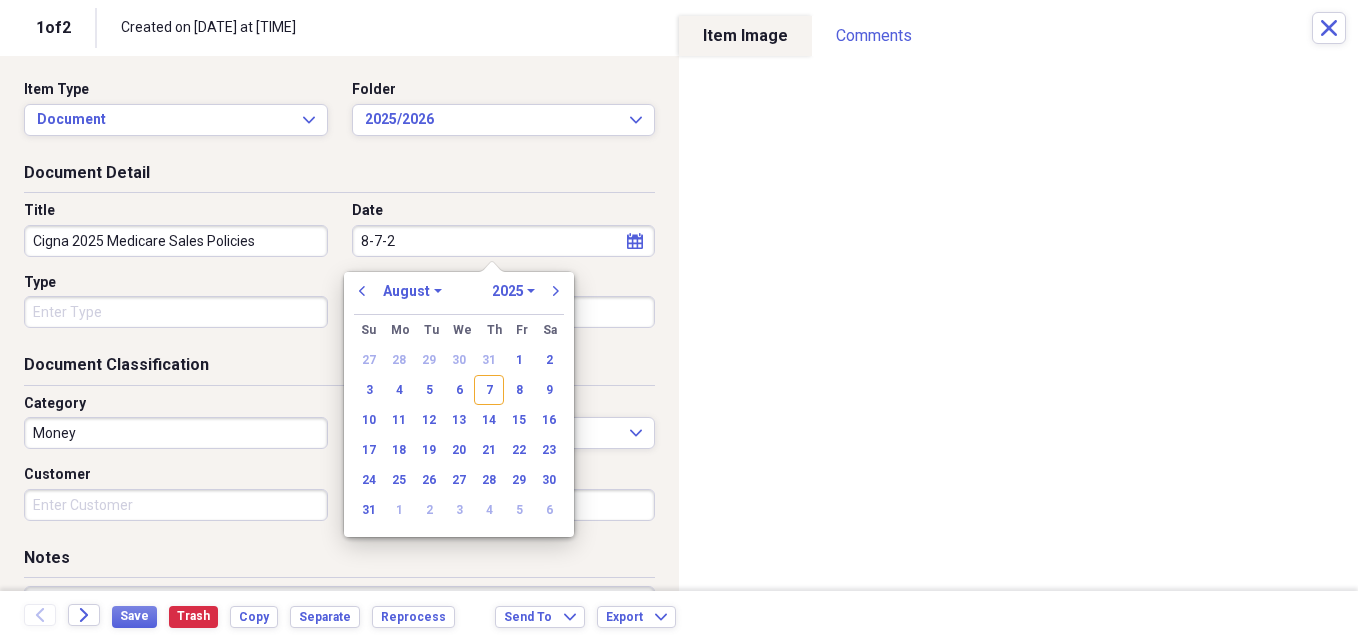 type on "[DATE]" 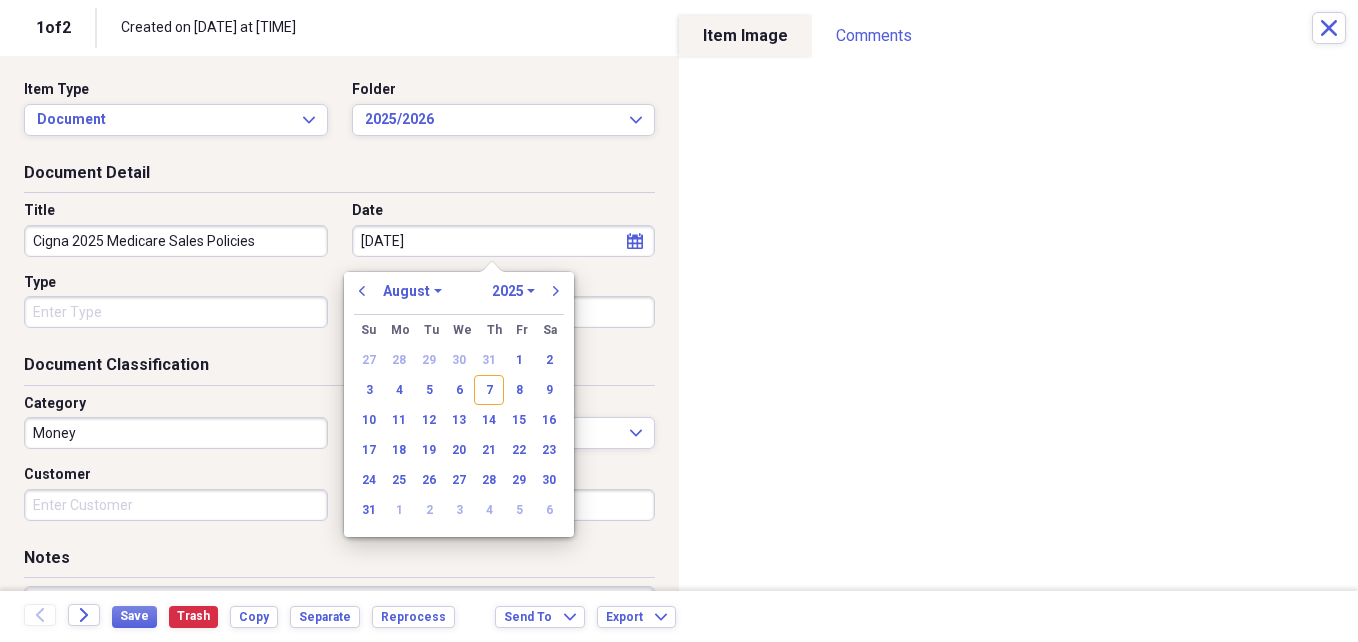 select on "2020" 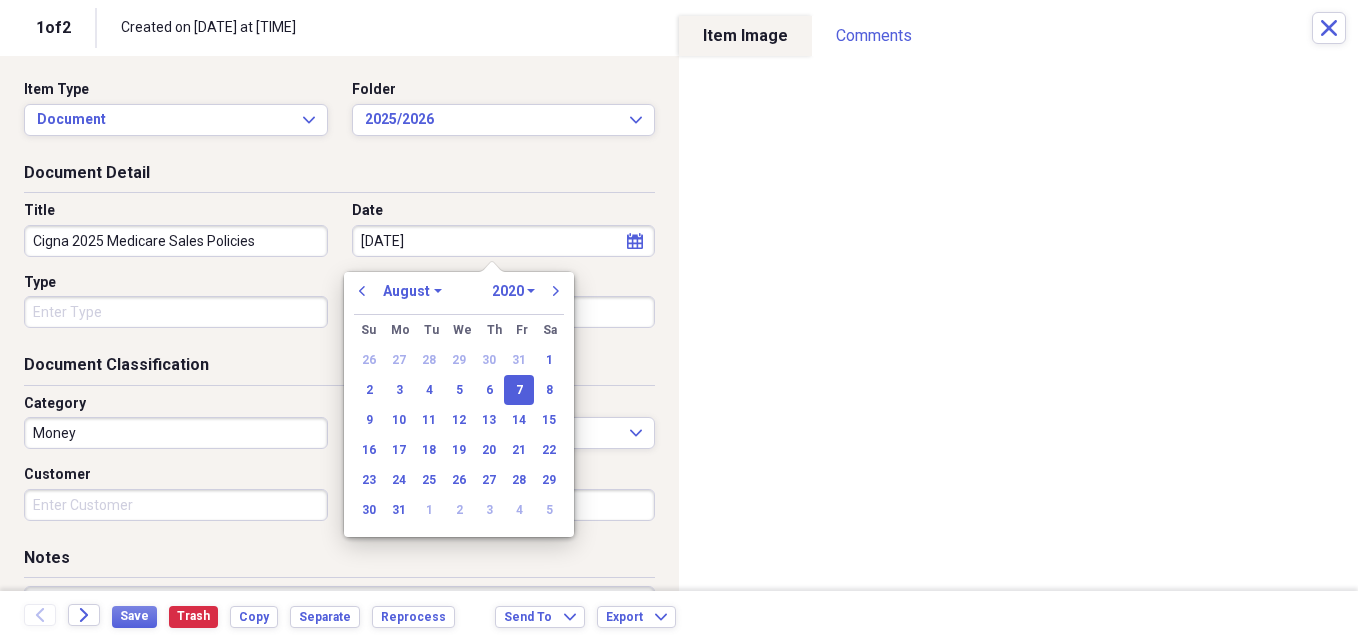 type on "[DATE]" 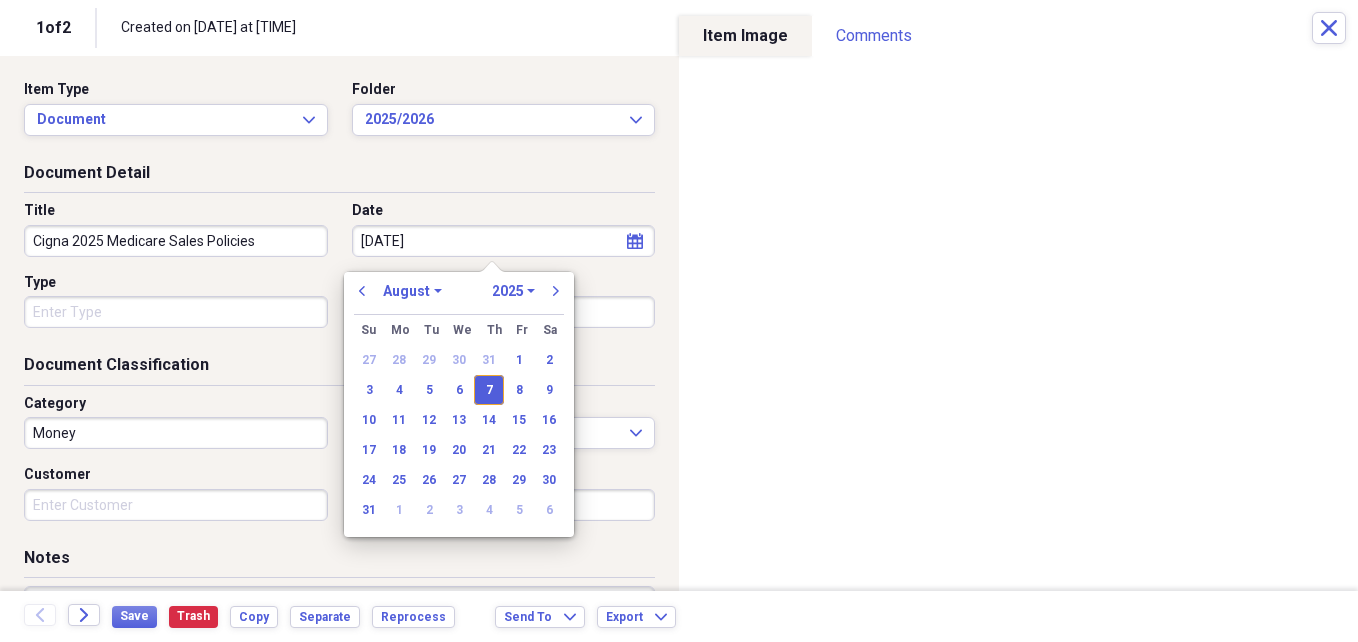 type on "08/07/2025" 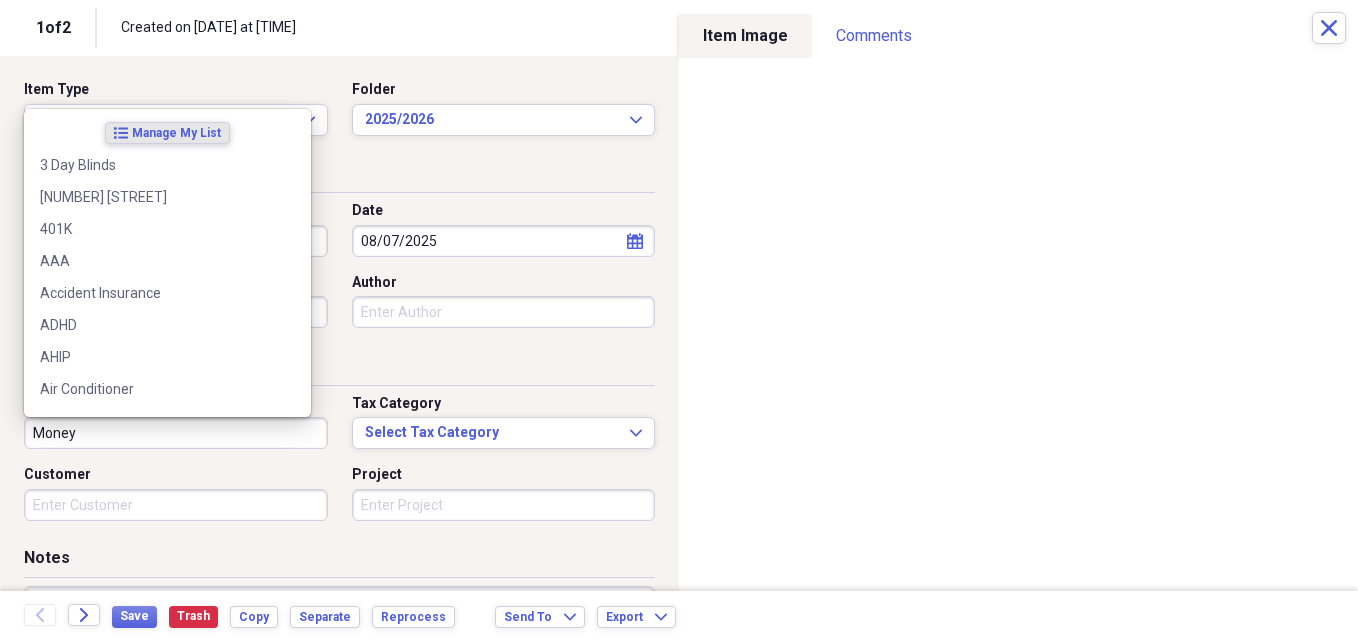 click on "Money" at bounding box center (176, 433) 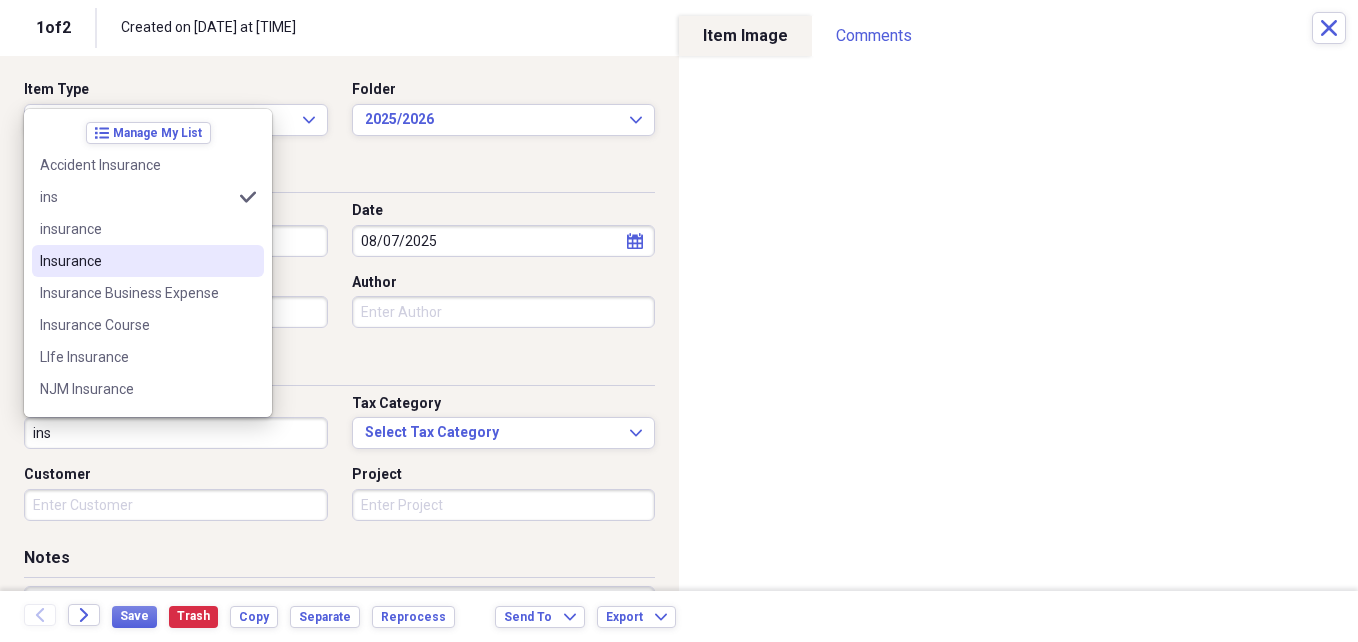 click on "Insurance" at bounding box center (136, 261) 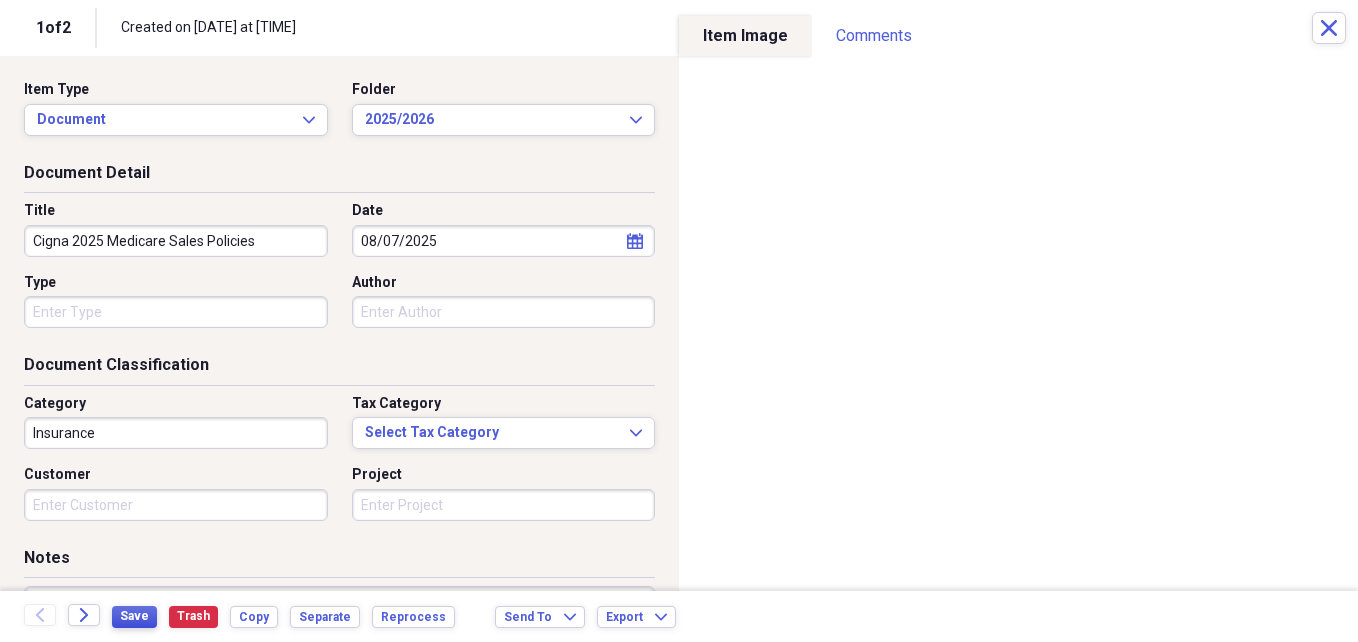 click on "Save" at bounding box center [134, 616] 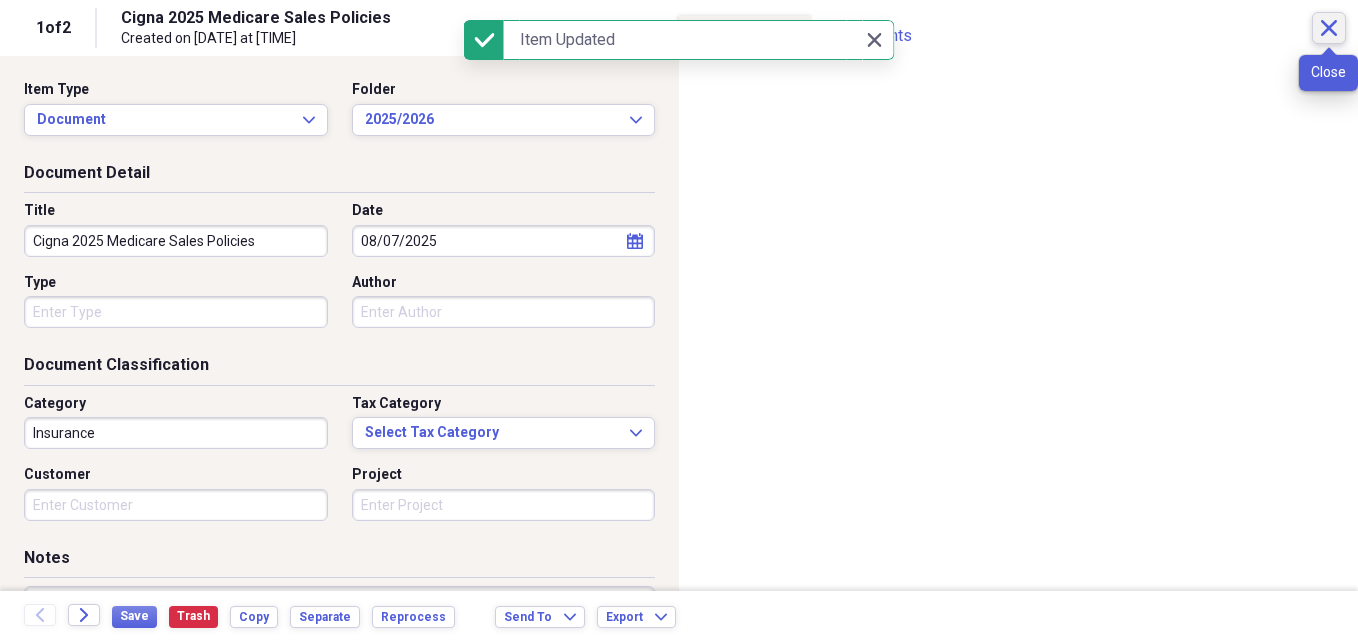 click on "Close" 